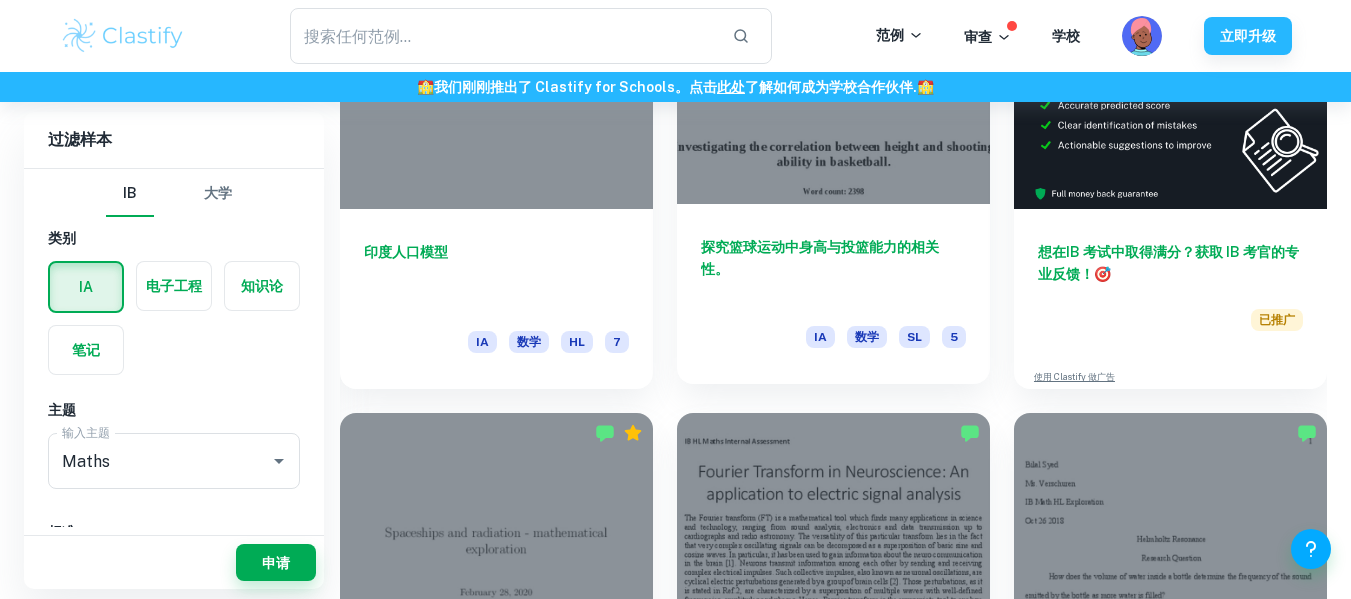 scroll, scrollTop: 600, scrollLeft: 0, axis: vertical 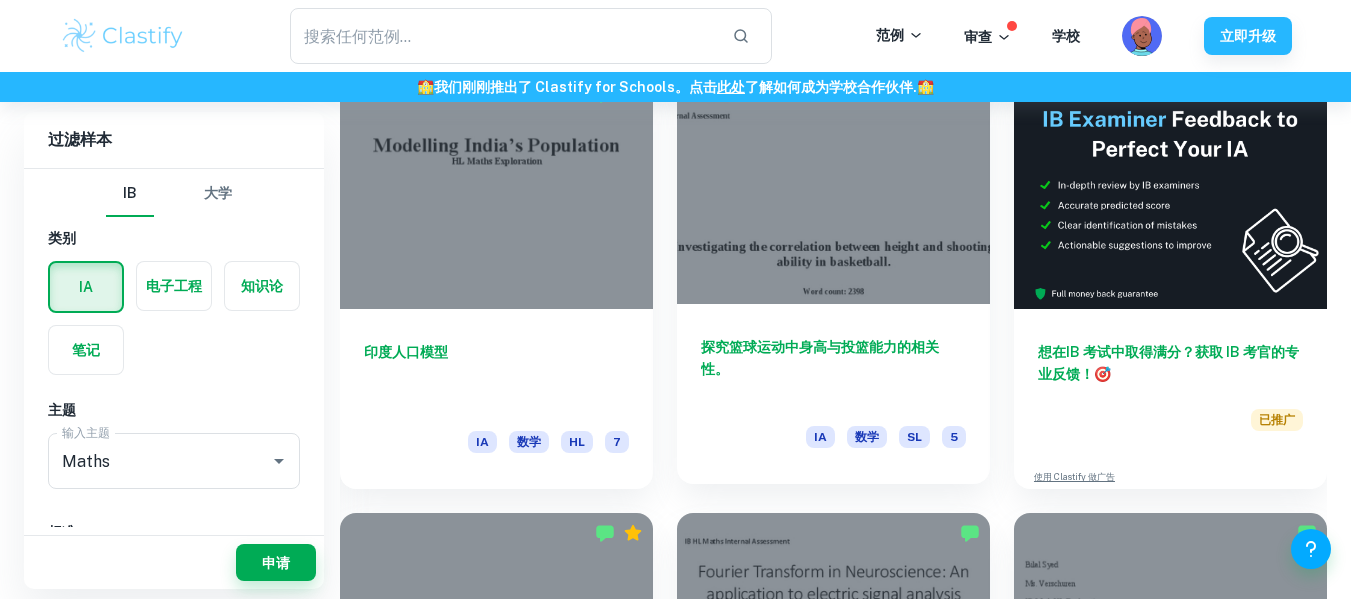 click on "探究篮球运动中身高与投篮能力的相关性。 IA 数学 SL 5" at bounding box center [833, 394] 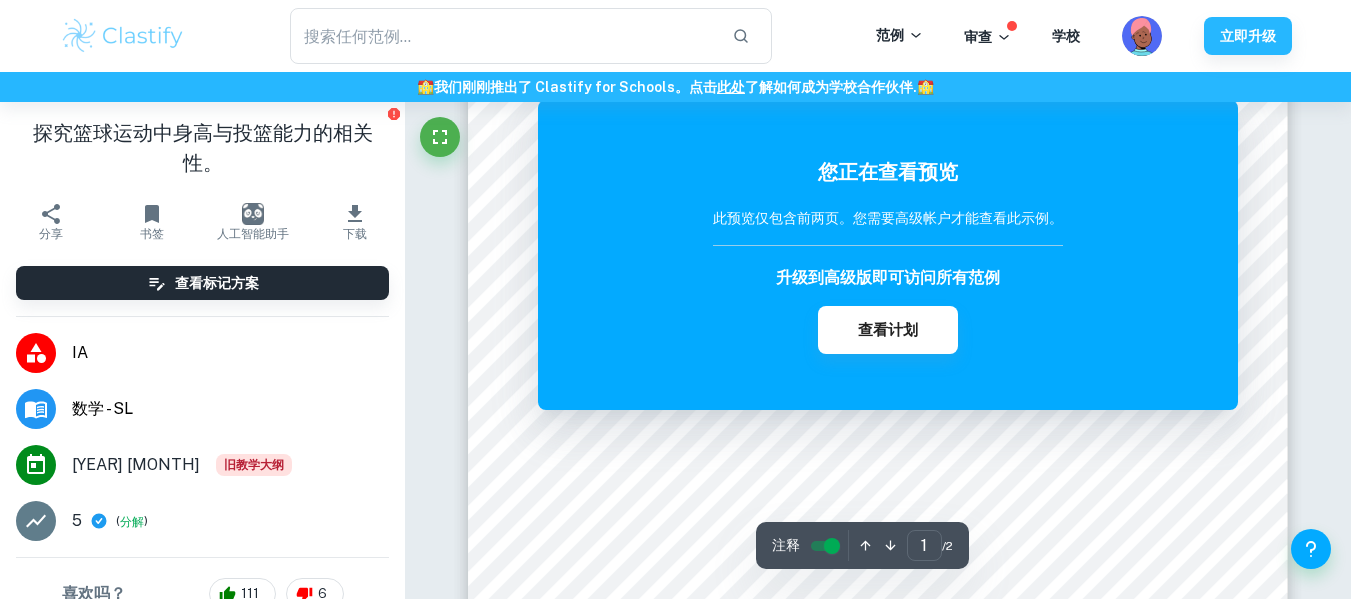 scroll, scrollTop: 100, scrollLeft: 0, axis: vertical 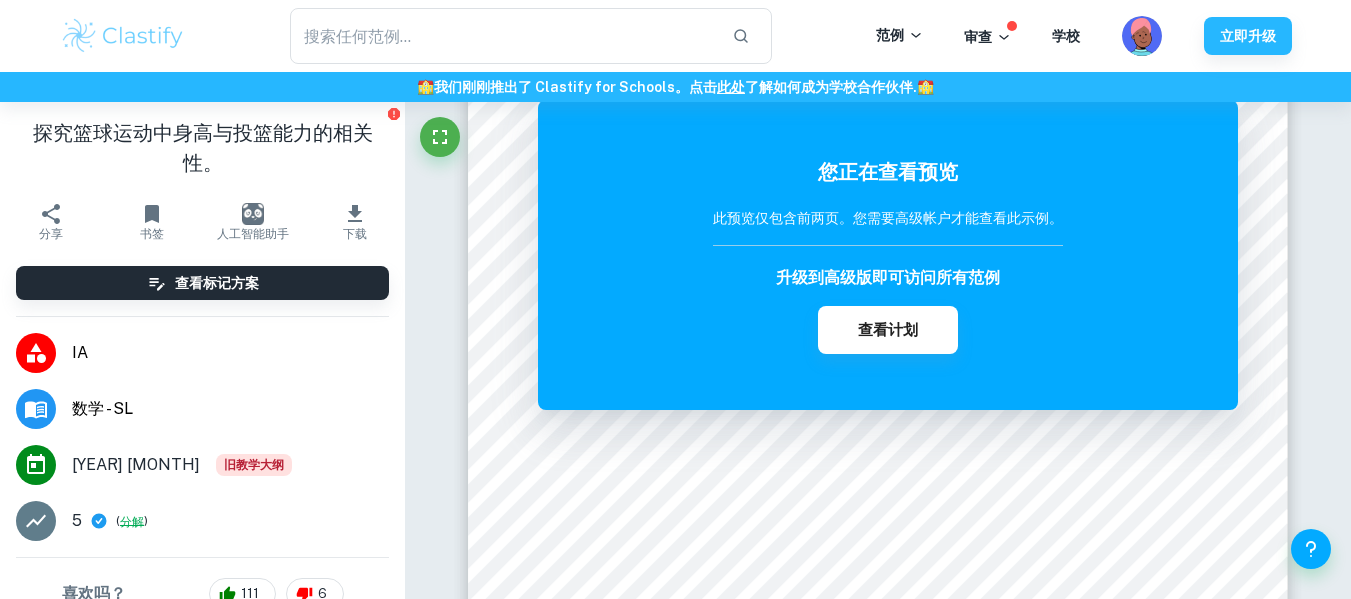 click on "分解" at bounding box center (132, 522) 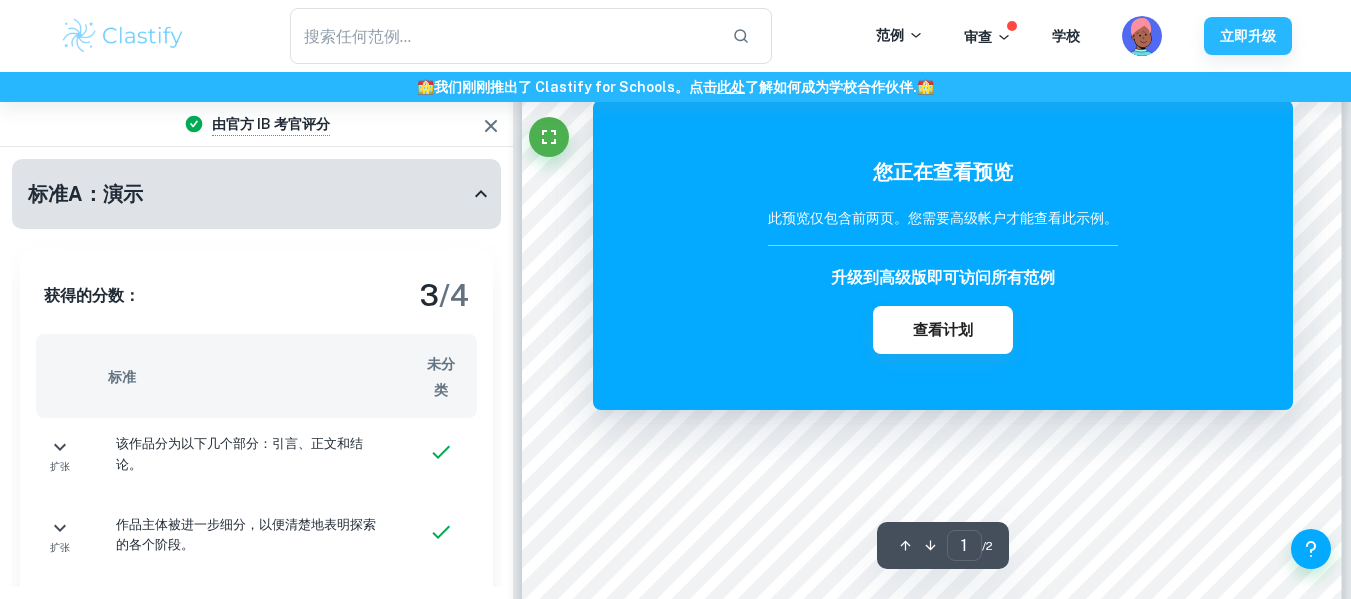 scroll, scrollTop: 200, scrollLeft: 0, axis: vertical 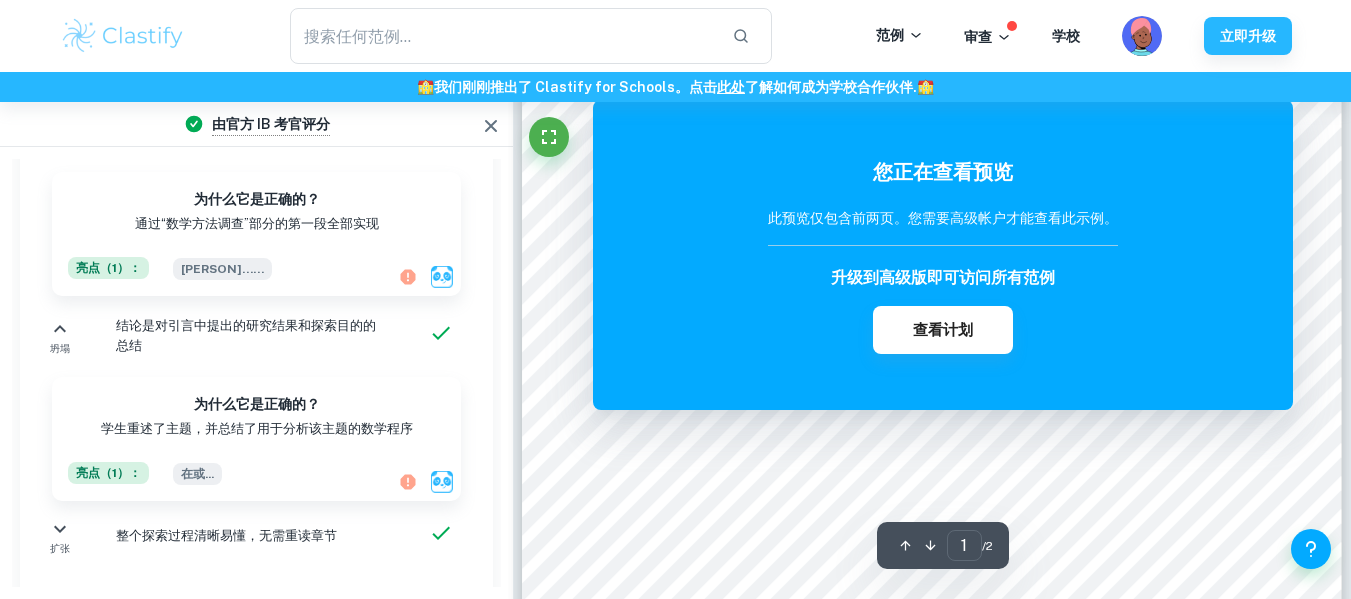 click at bounding box center [491, 126] 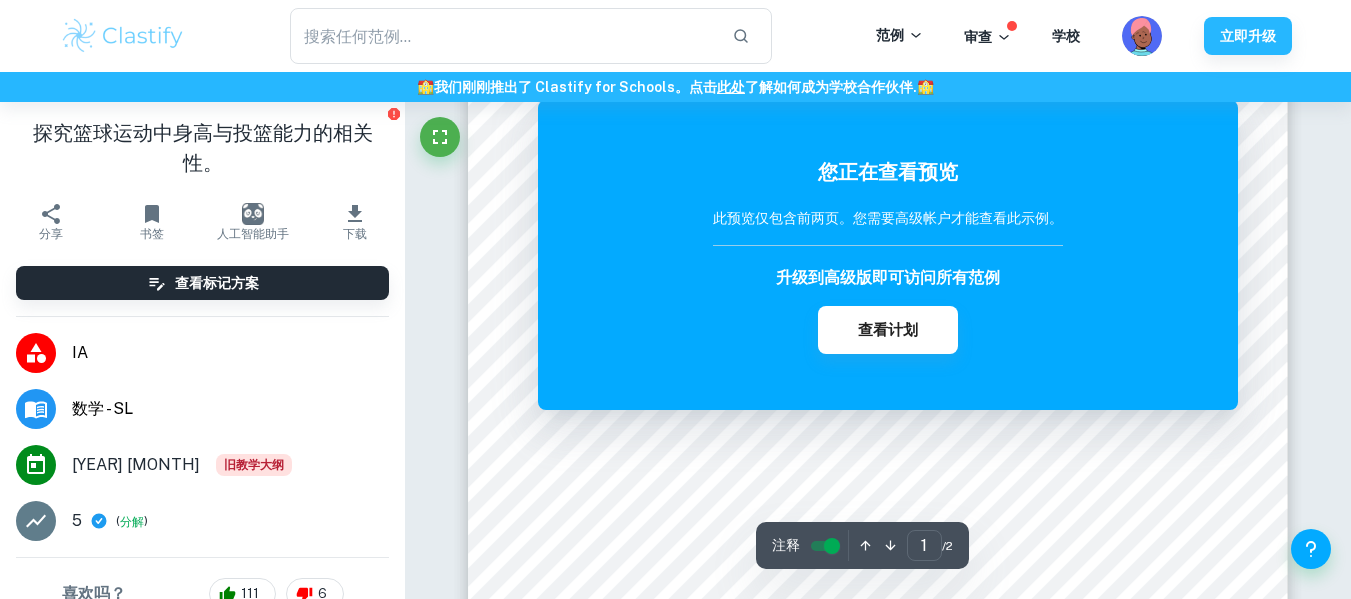 scroll, scrollTop: 0, scrollLeft: 0, axis: both 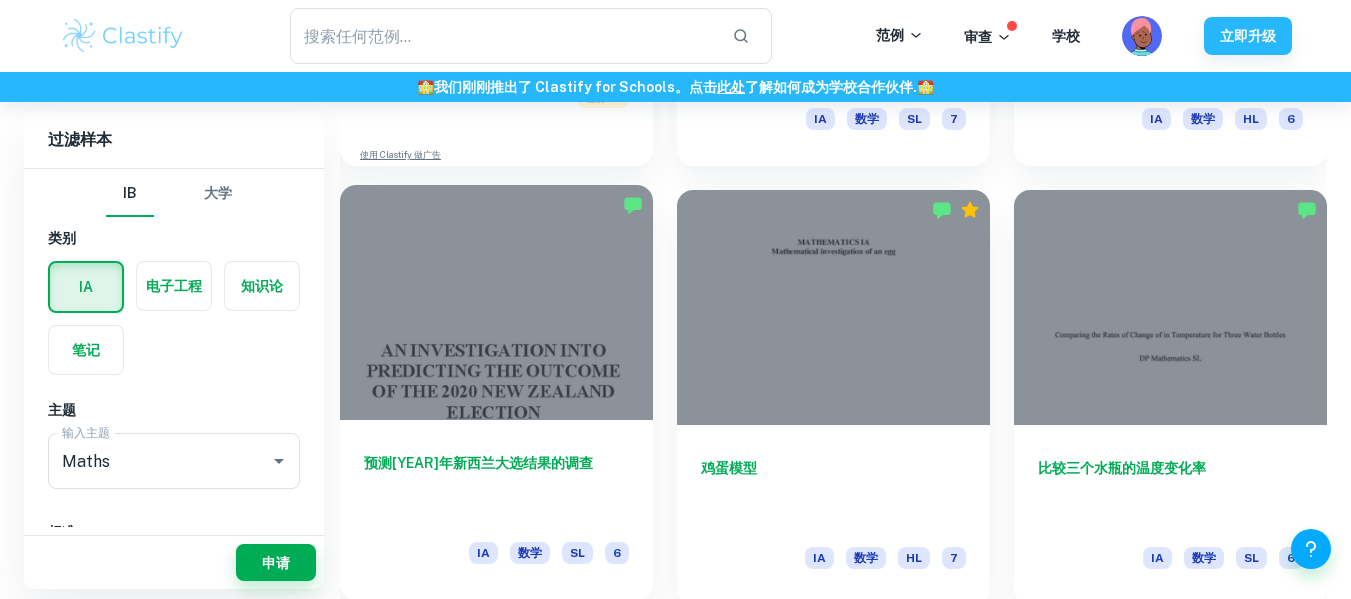 click at bounding box center [496, 302] 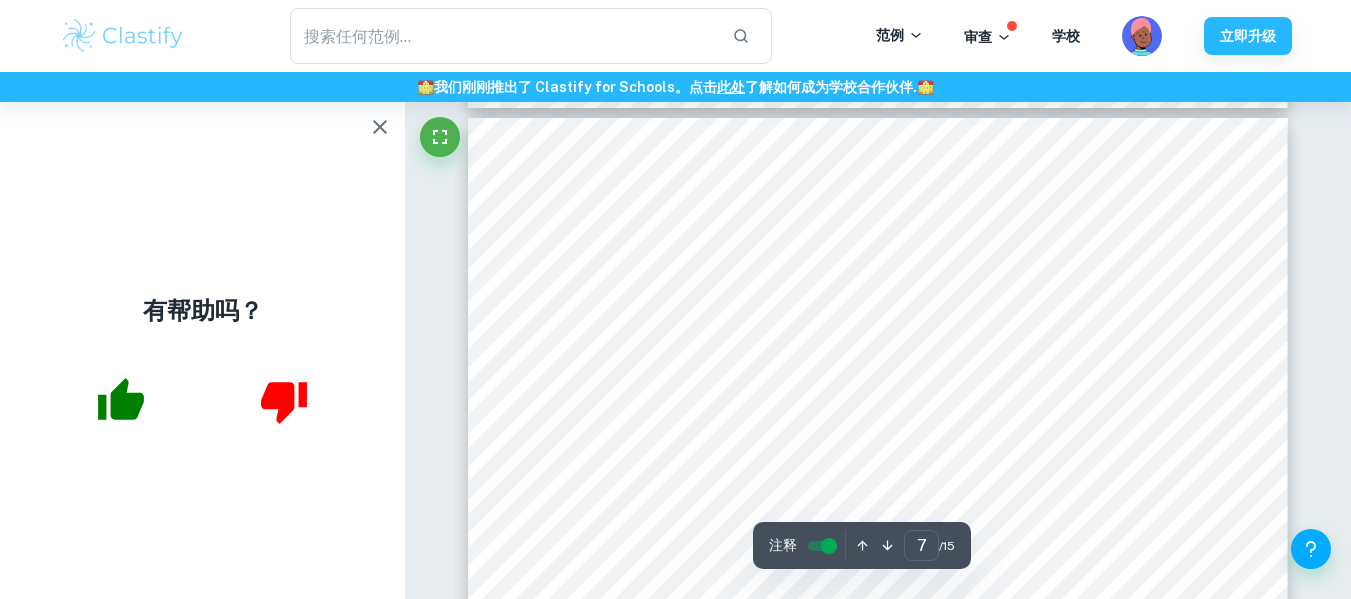 scroll, scrollTop: 6700, scrollLeft: 0, axis: vertical 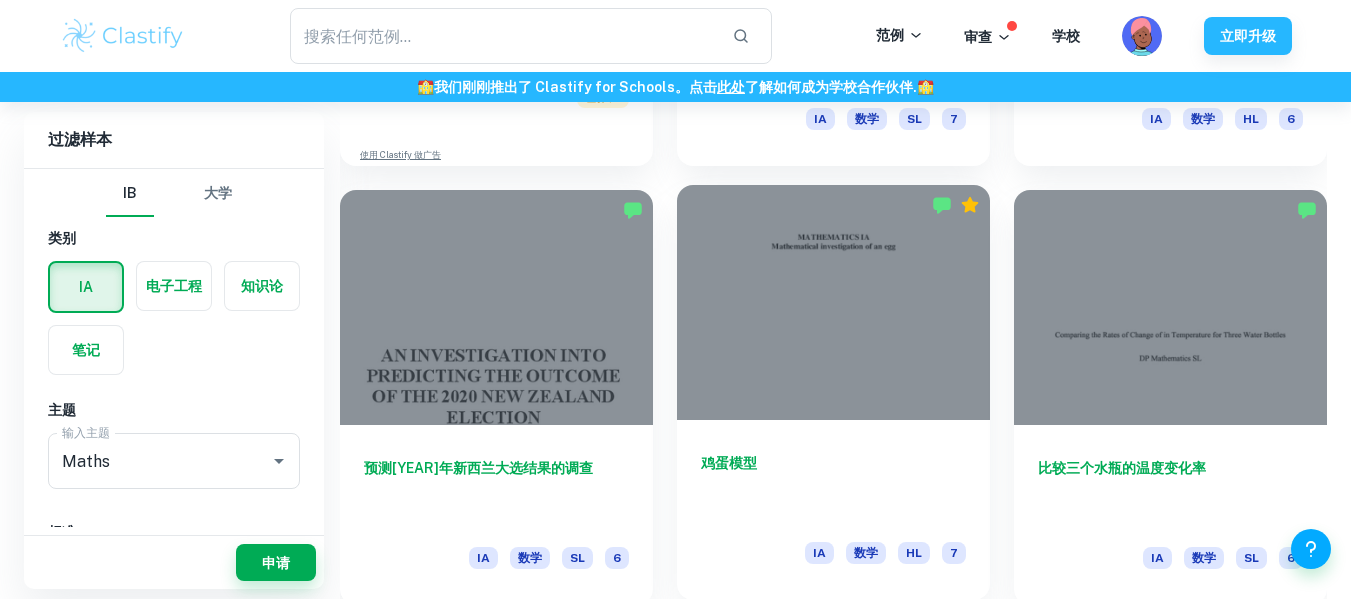 click at bounding box center (833, 302) 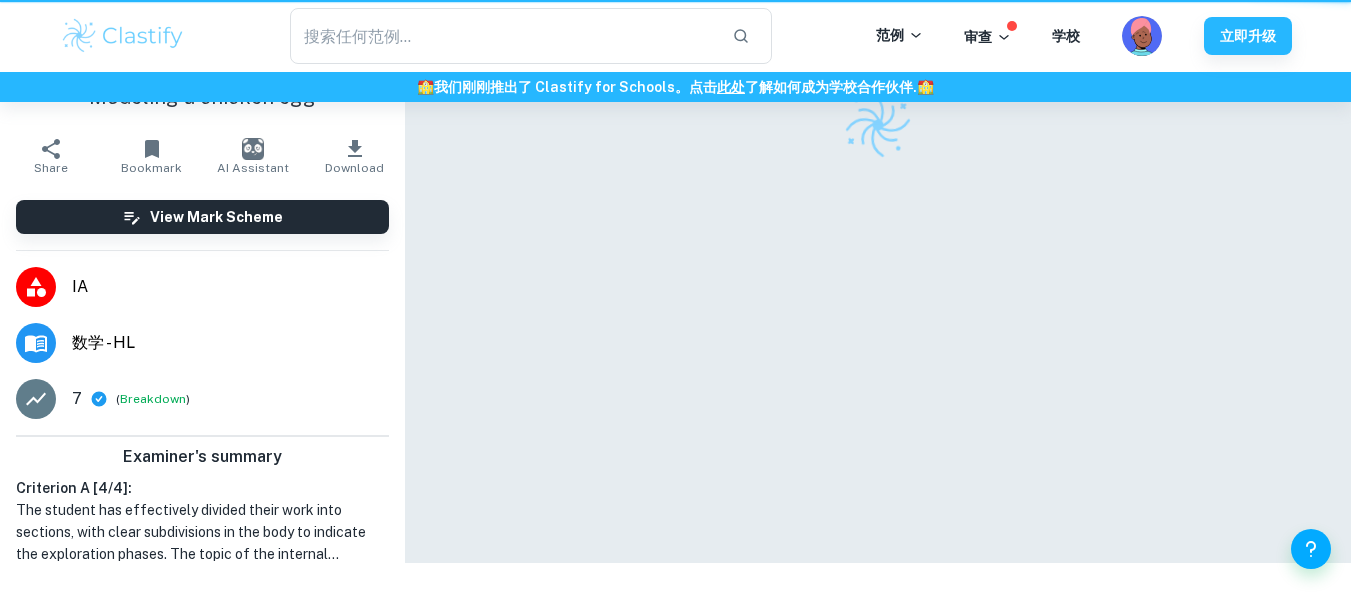 scroll, scrollTop: 0, scrollLeft: 0, axis: both 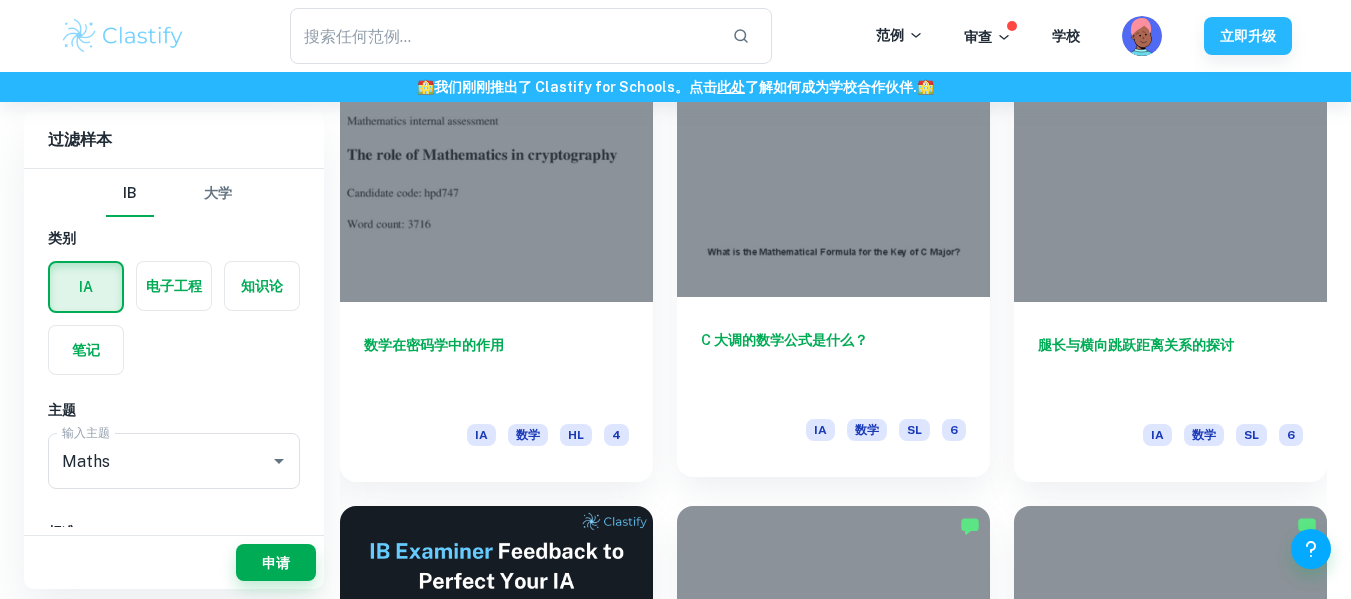 click on "6" at bounding box center (867, 430) 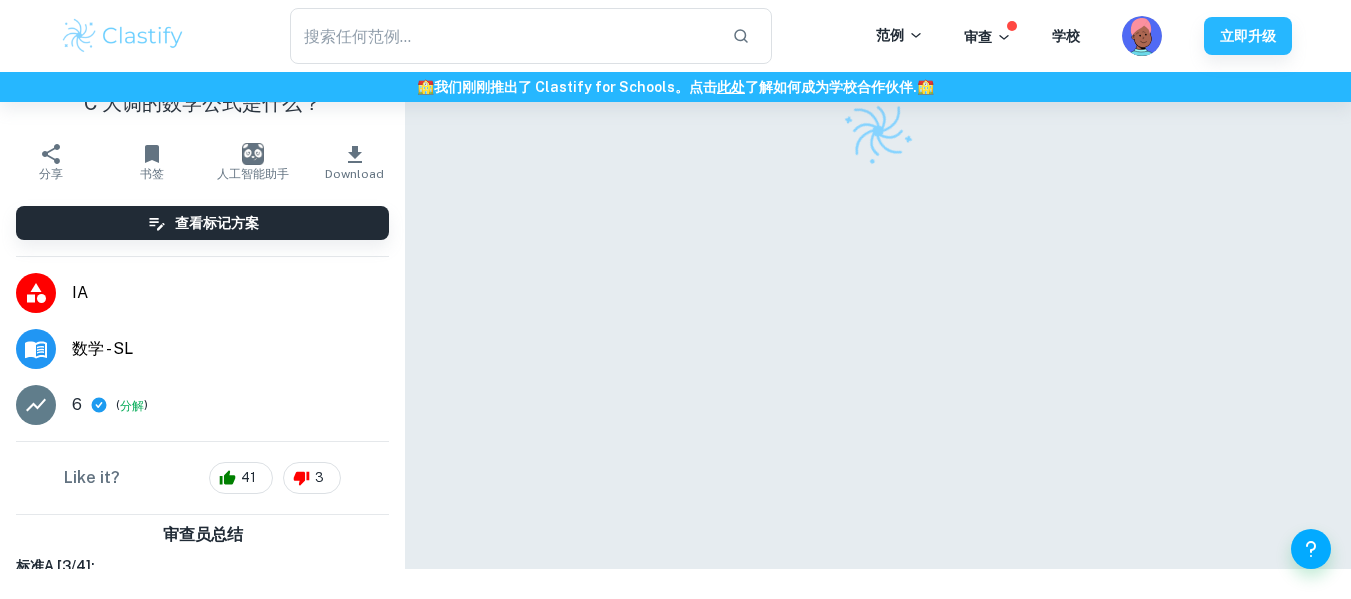 scroll, scrollTop: 102, scrollLeft: 0, axis: vertical 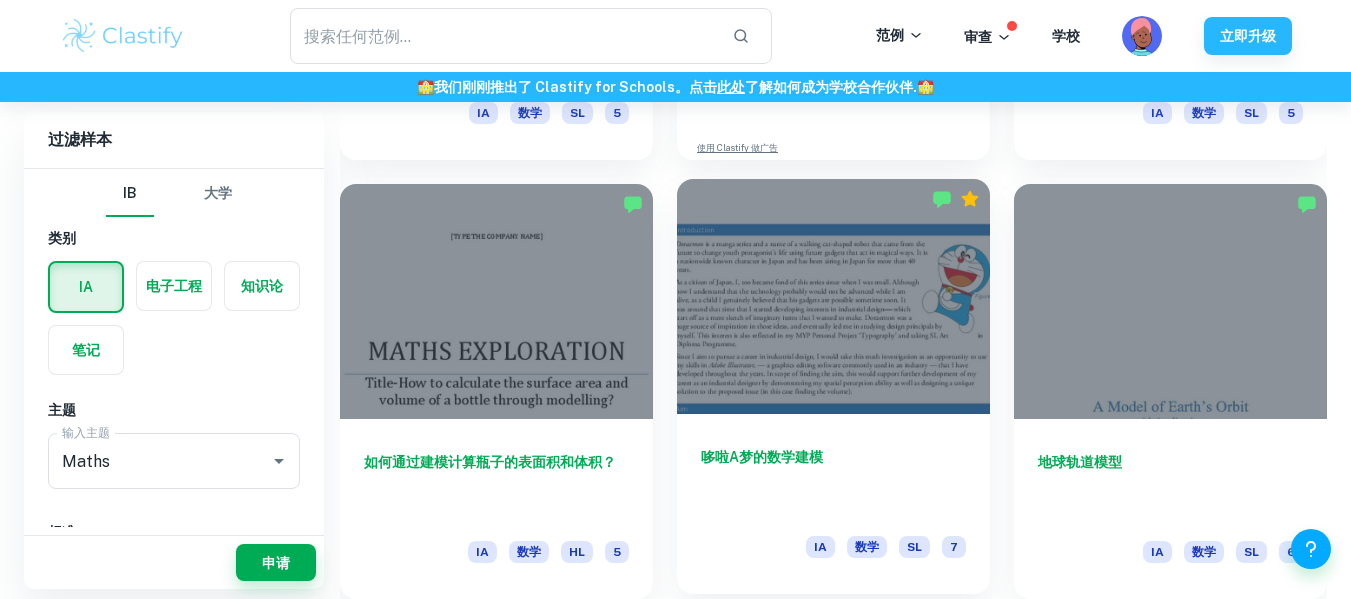 click at bounding box center (833, 296) 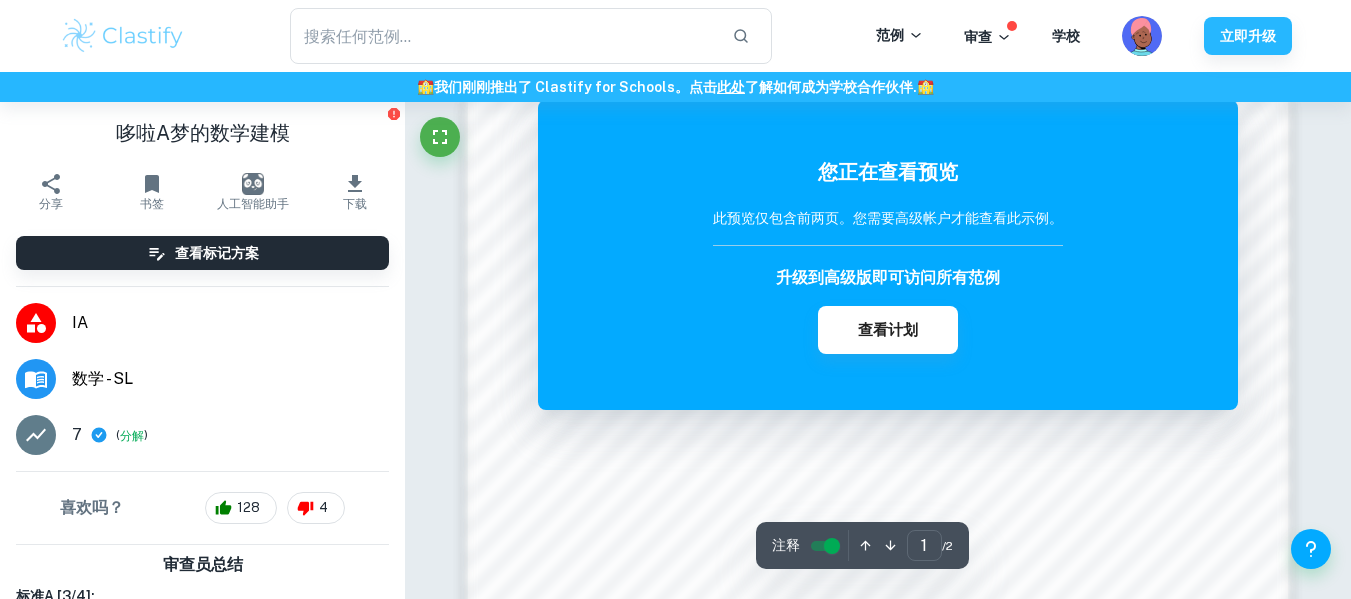 scroll, scrollTop: 1100, scrollLeft: 0, axis: vertical 